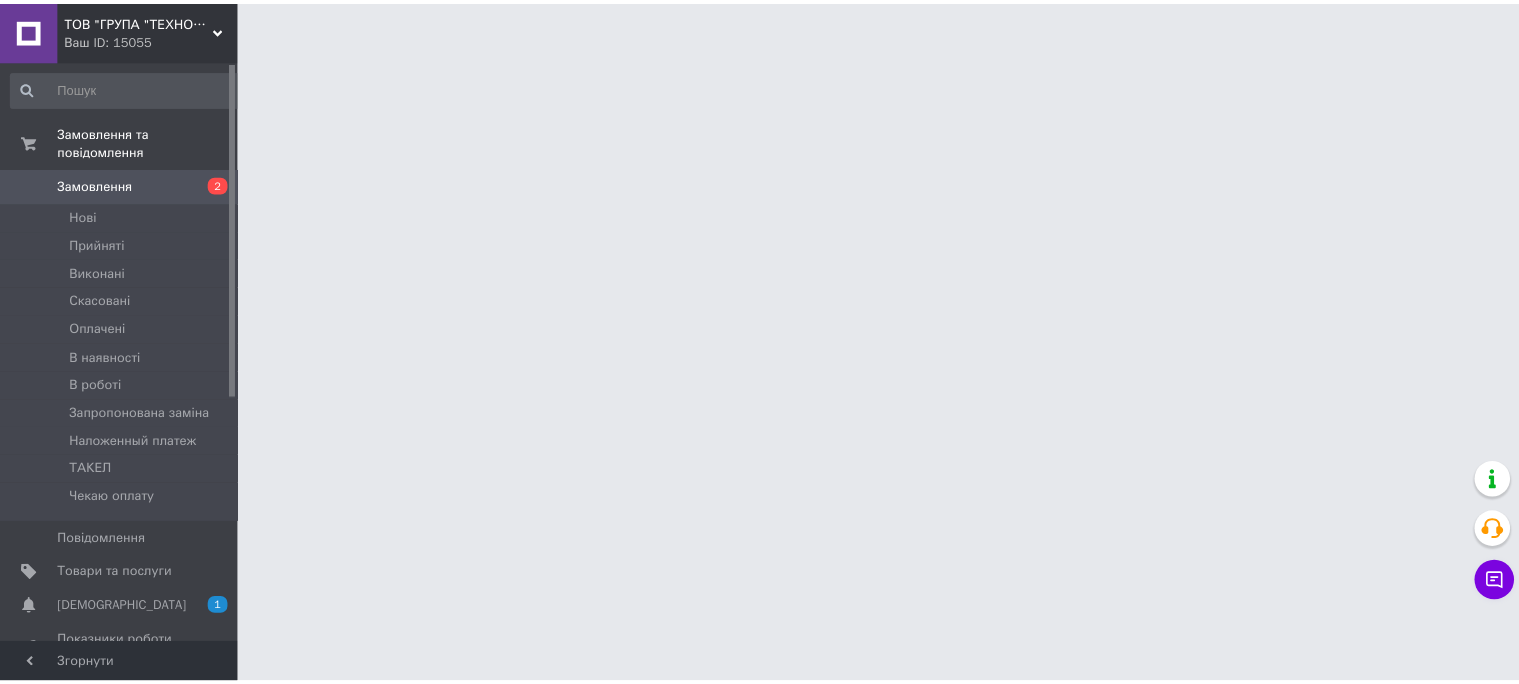 scroll, scrollTop: 0, scrollLeft: 0, axis: both 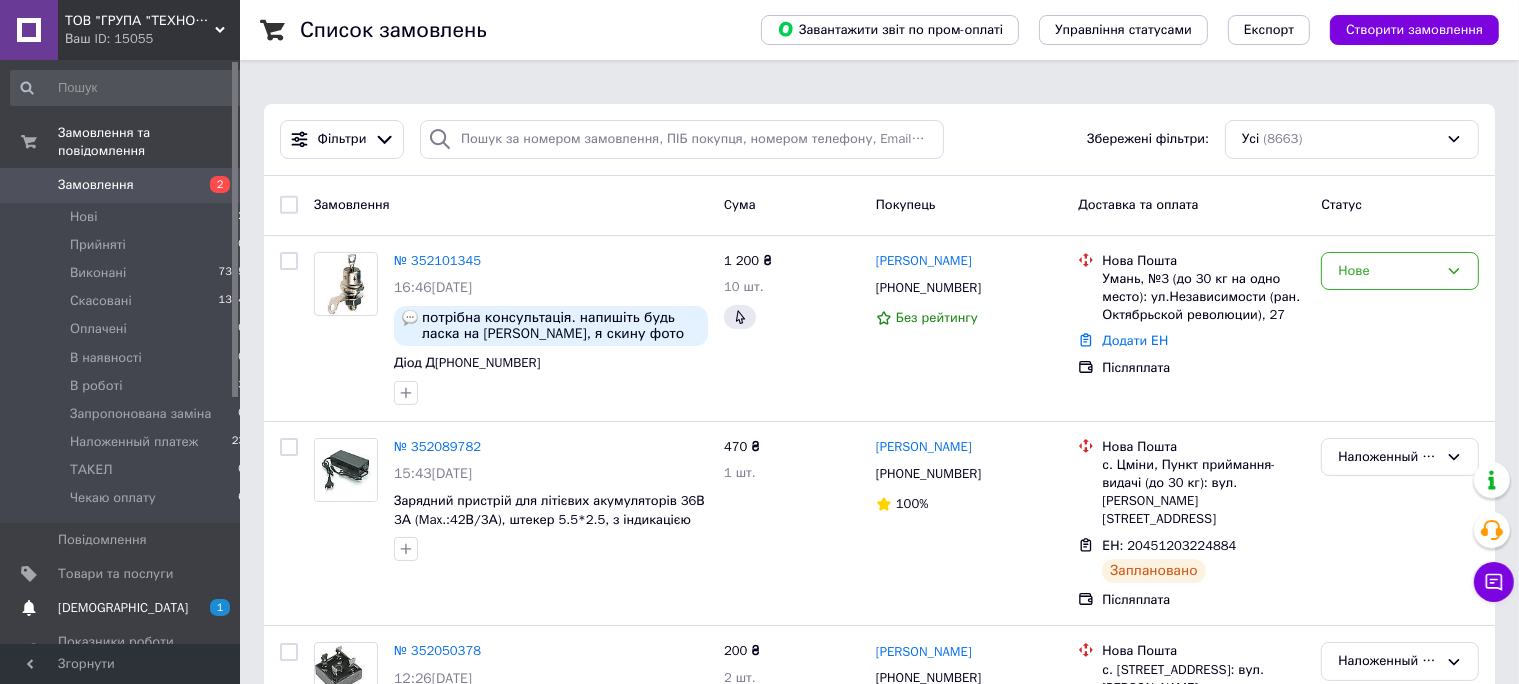 click on "[DEMOGRAPHIC_DATA]" at bounding box center [123, 608] 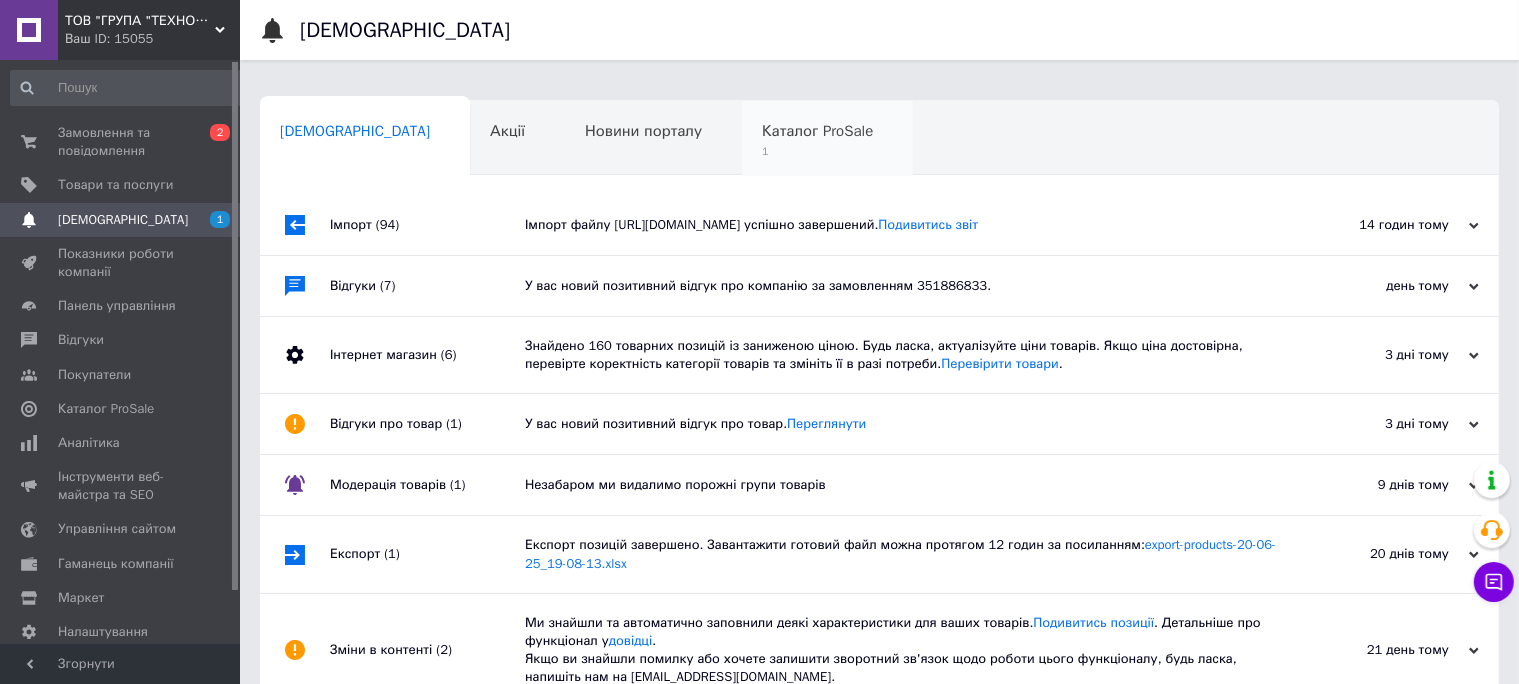 click on "Каталог ProSale" at bounding box center [817, 131] 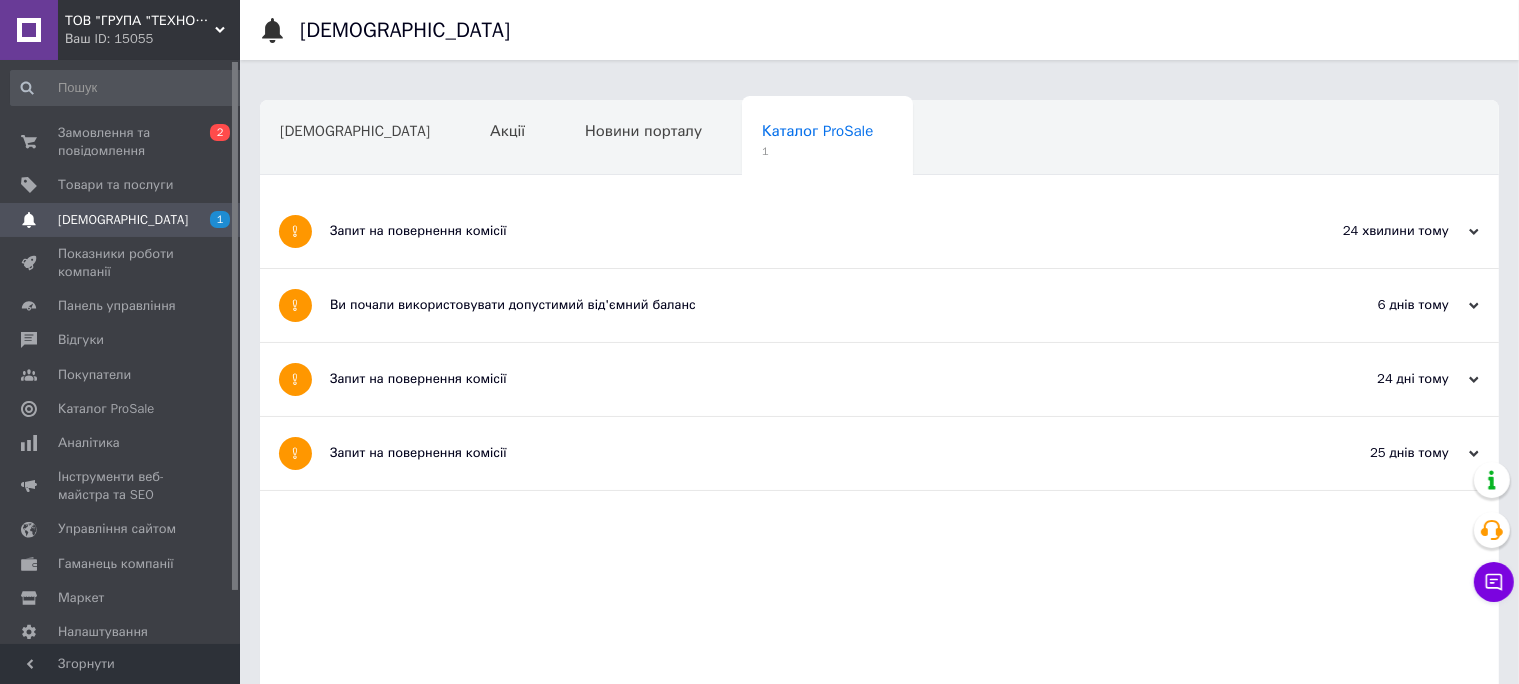 click on "Запит на повернення комісії" at bounding box center [804, 231] 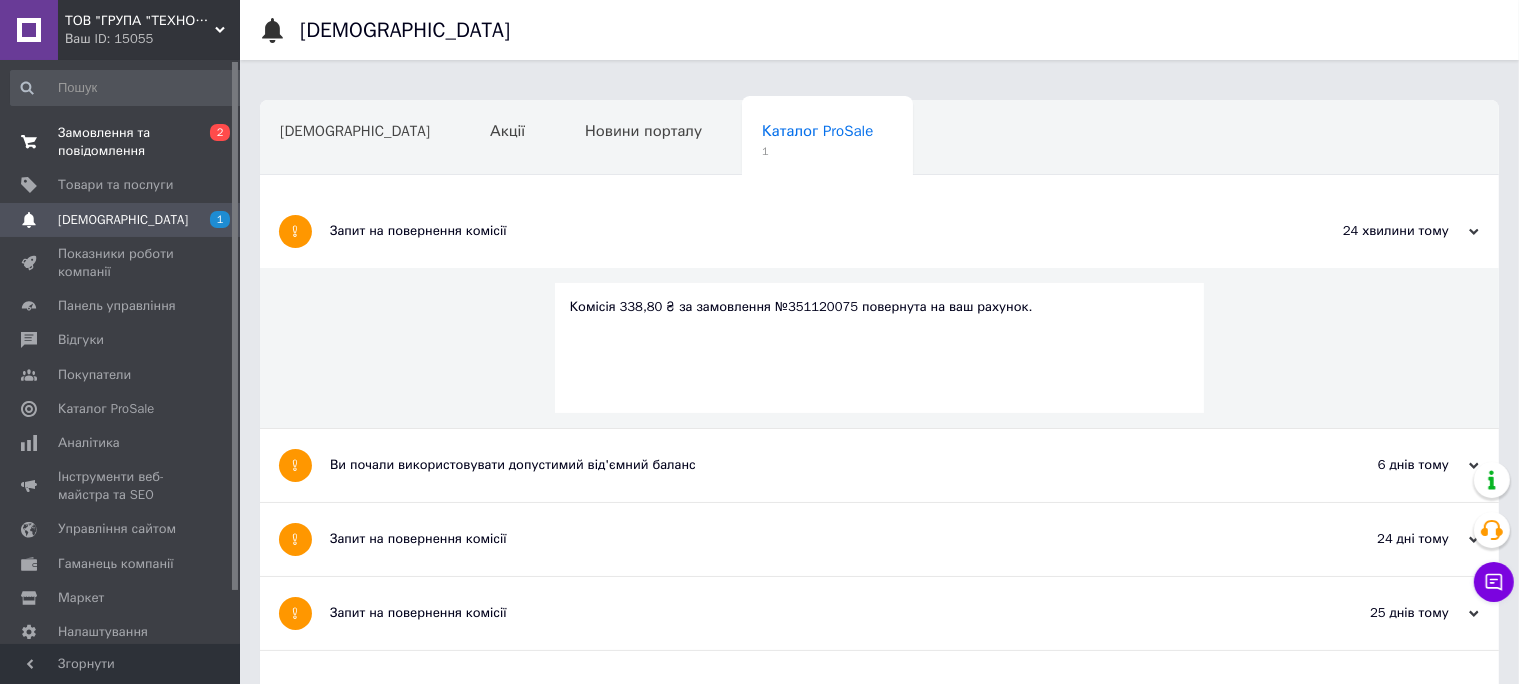click on "Замовлення та повідомлення" at bounding box center [121, 142] 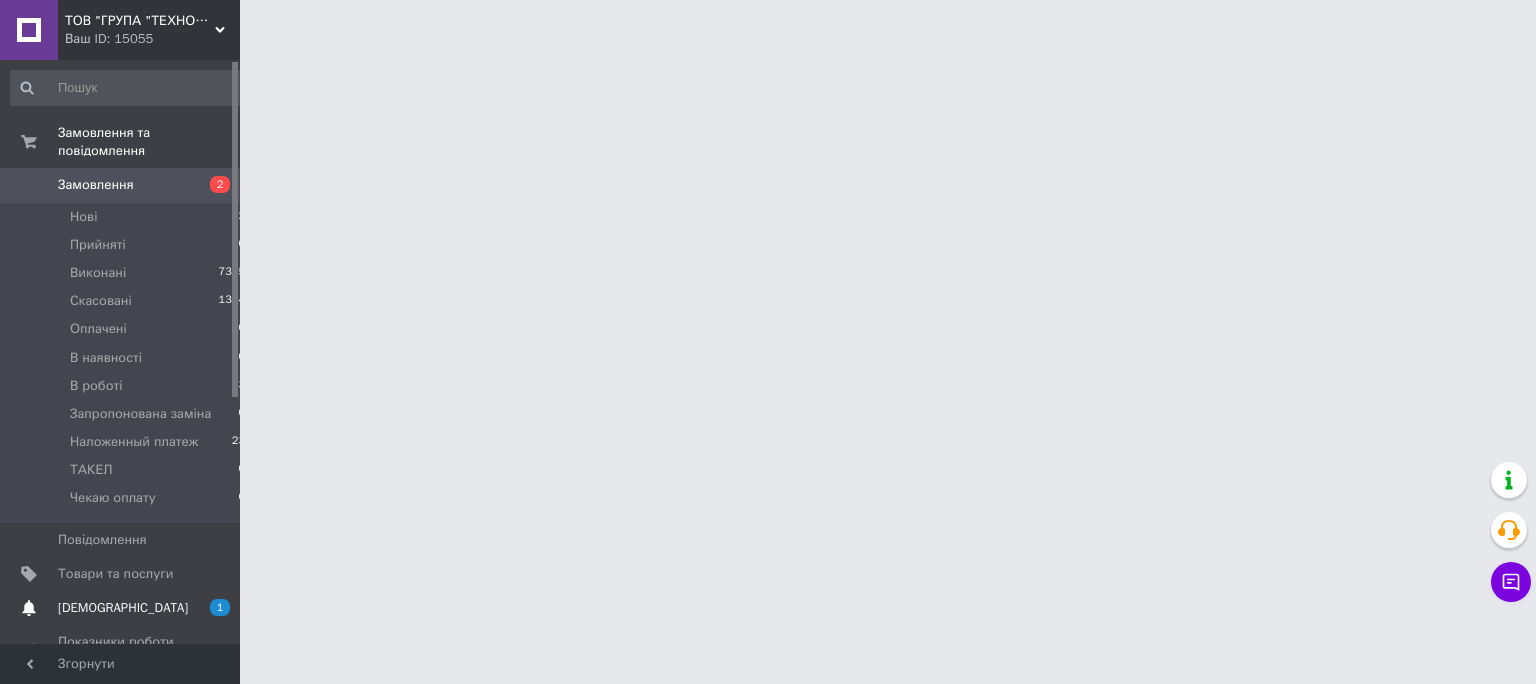 click on "[DEMOGRAPHIC_DATA]" at bounding box center (123, 608) 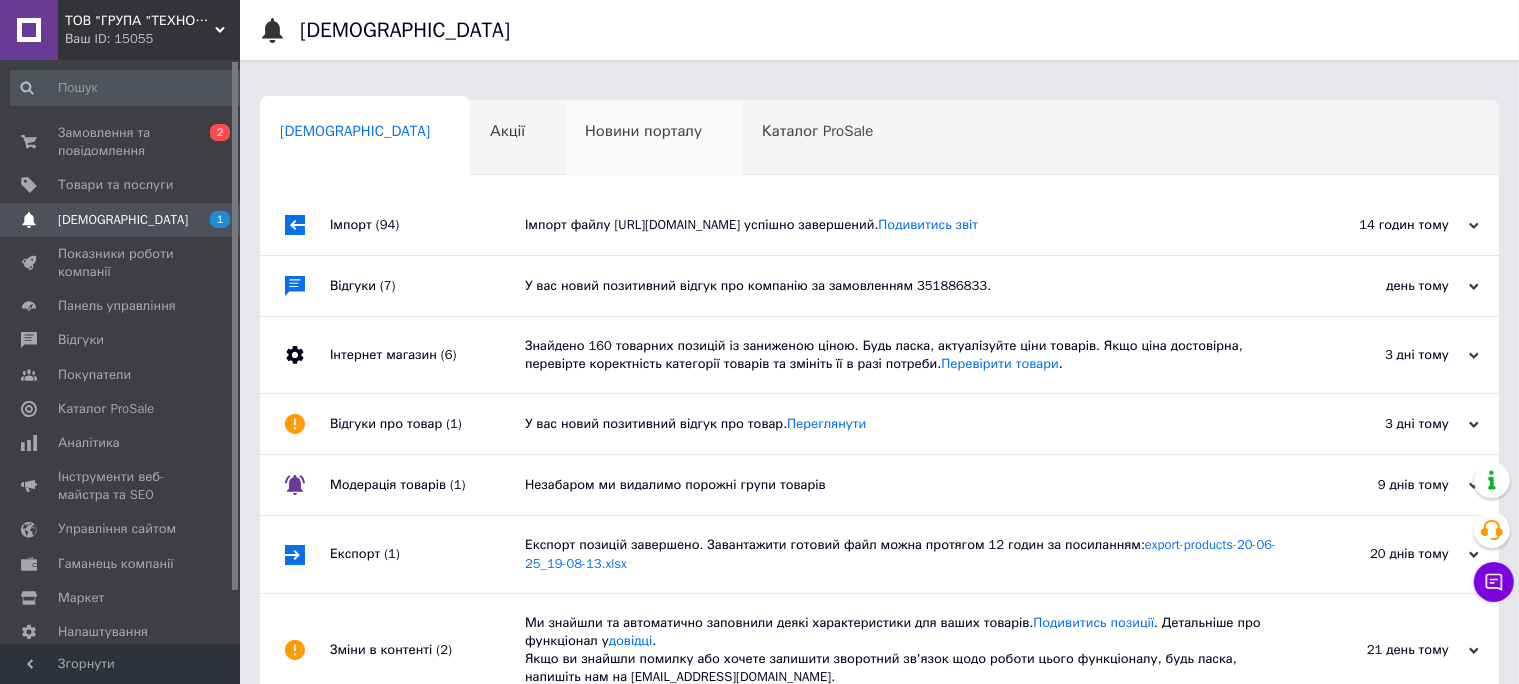 click on "Новини порталу" at bounding box center [643, 131] 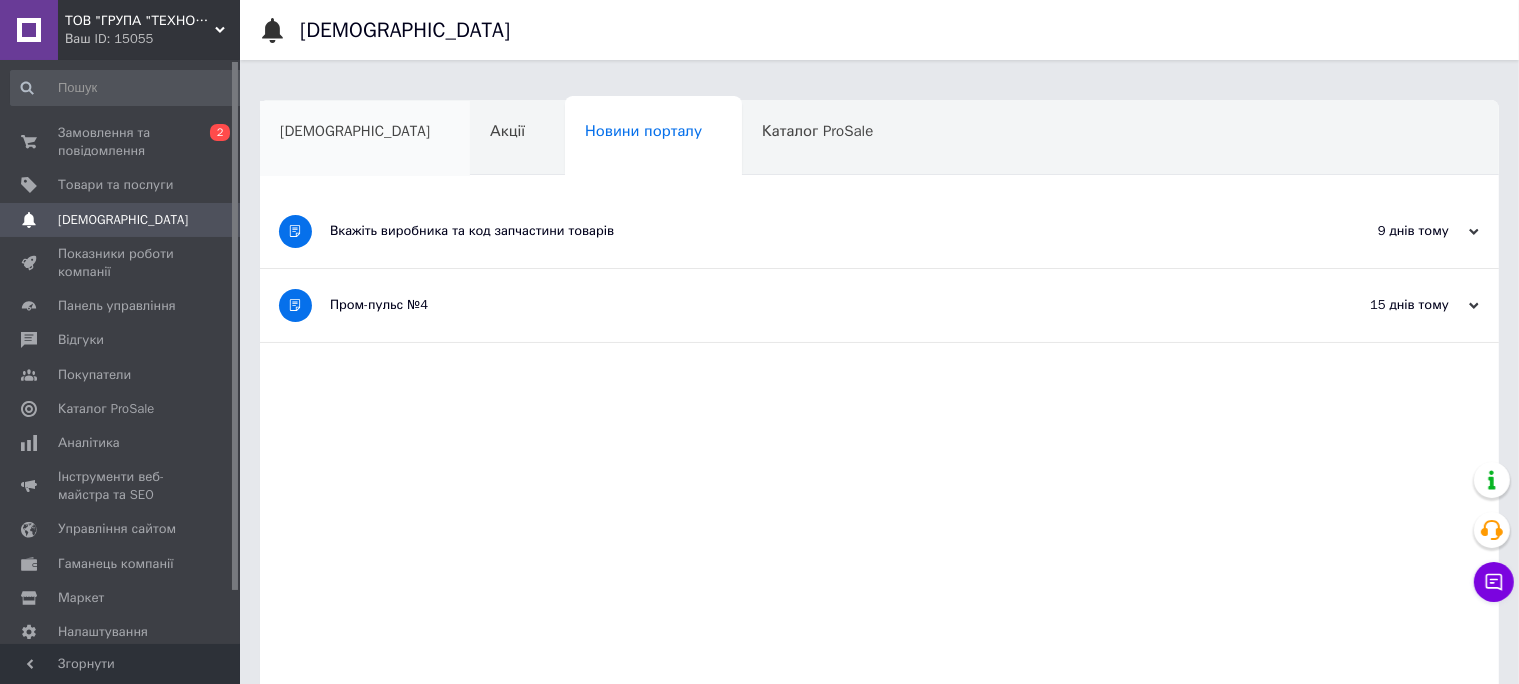 click on "[DEMOGRAPHIC_DATA]" at bounding box center (355, 131) 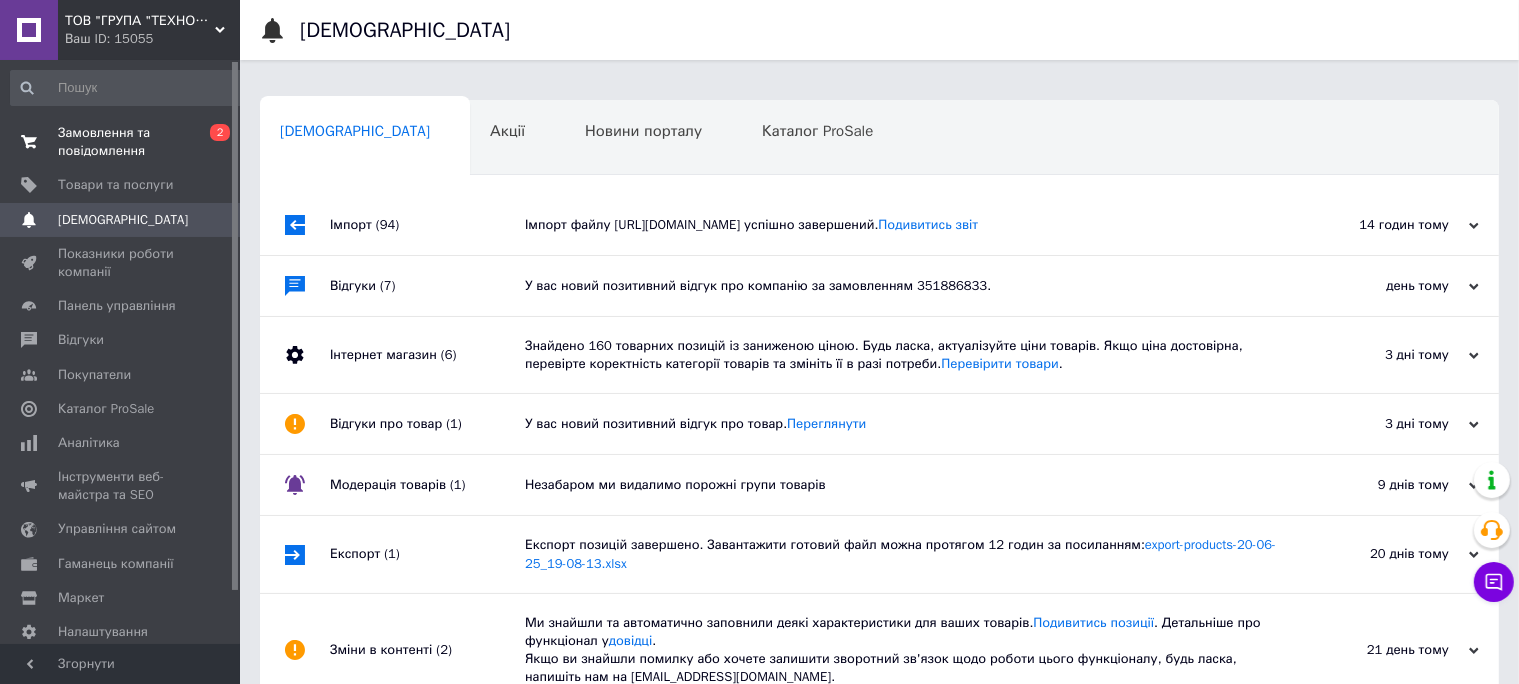 click on "Замовлення та повідомлення" at bounding box center [121, 142] 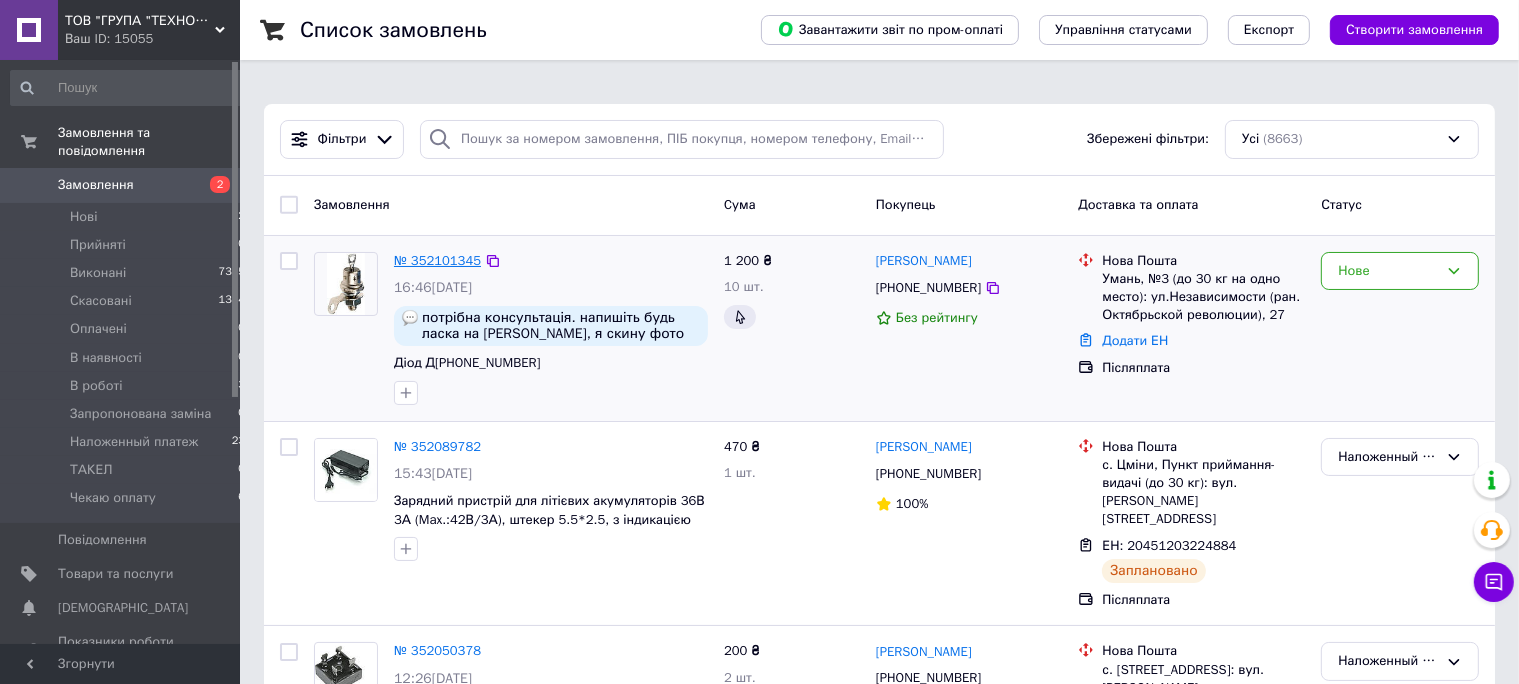 click on "№ 352101345" at bounding box center (437, 260) 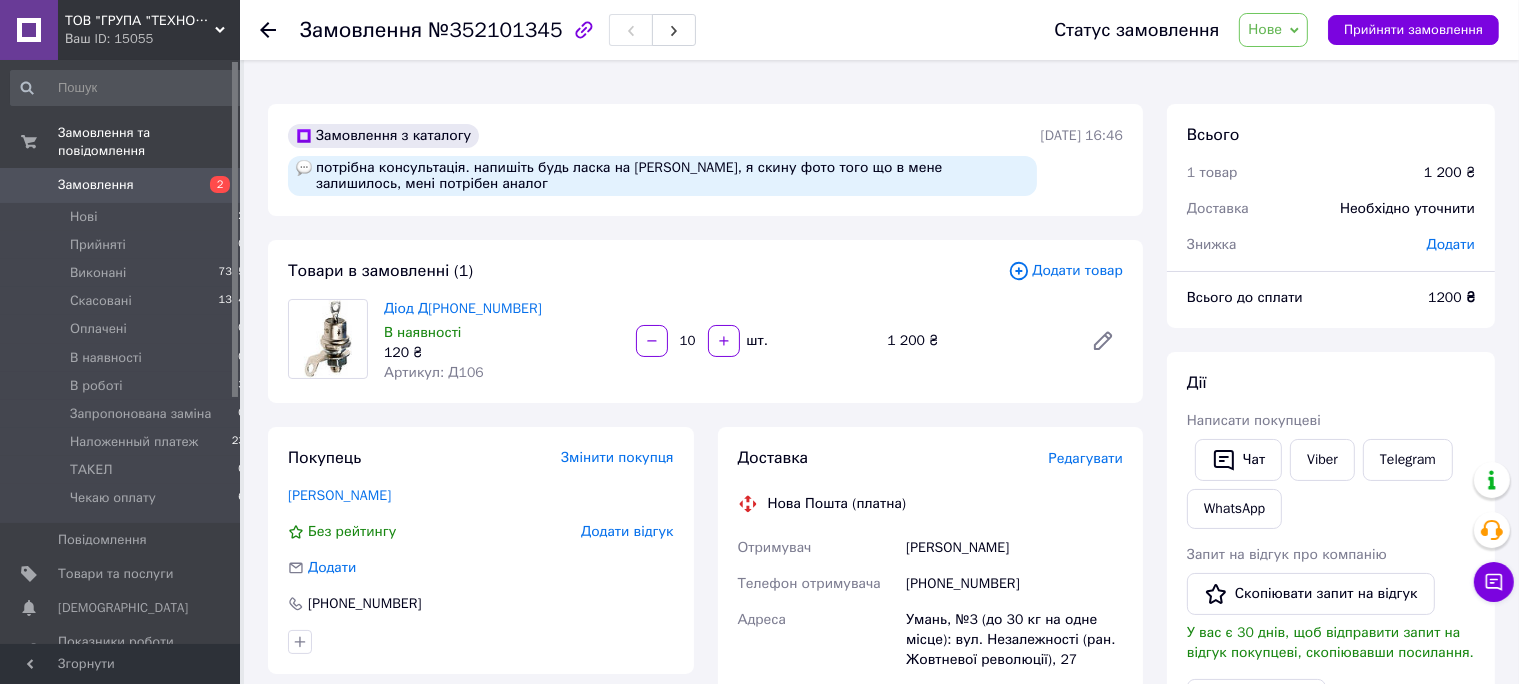 scroll, scrollTop: 316, scrollLeft: 0, axis: vertical 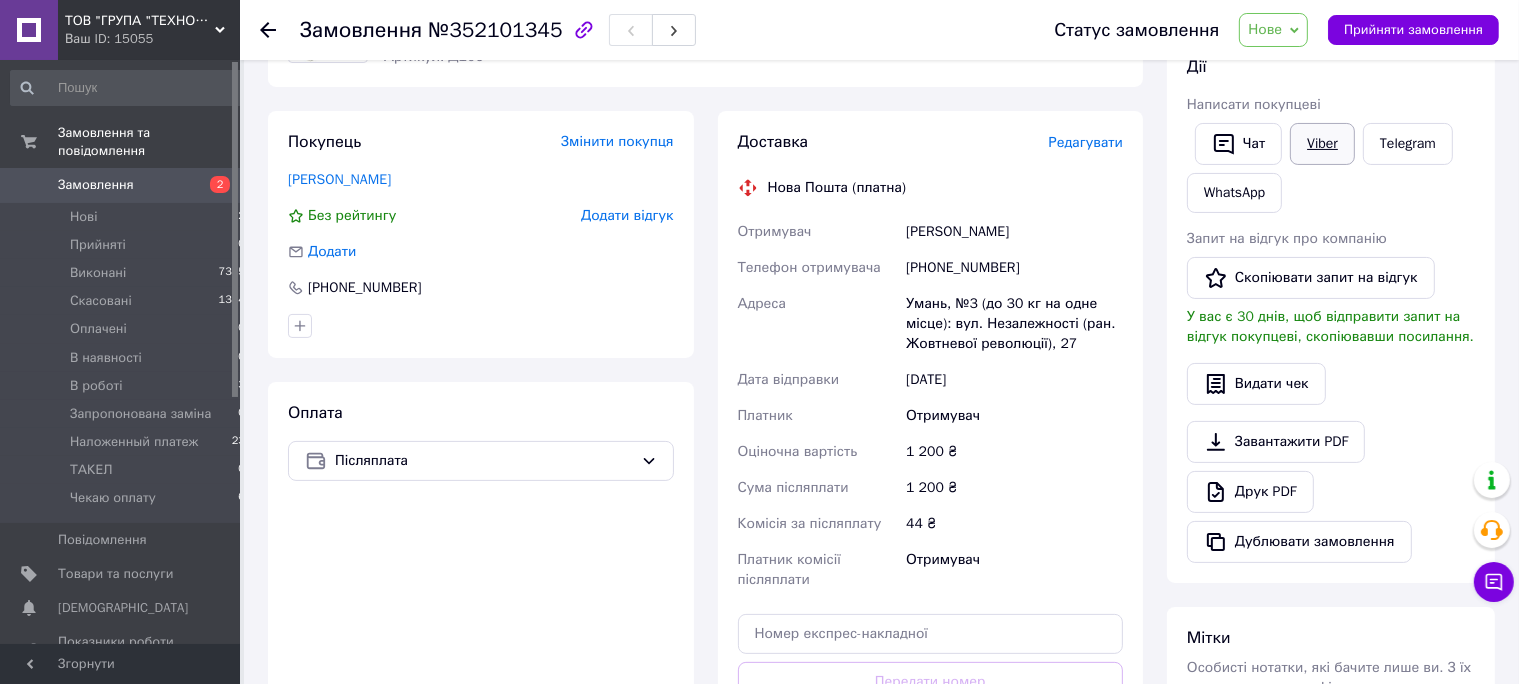 click on "Viber" at bounding box center (1322, 144) 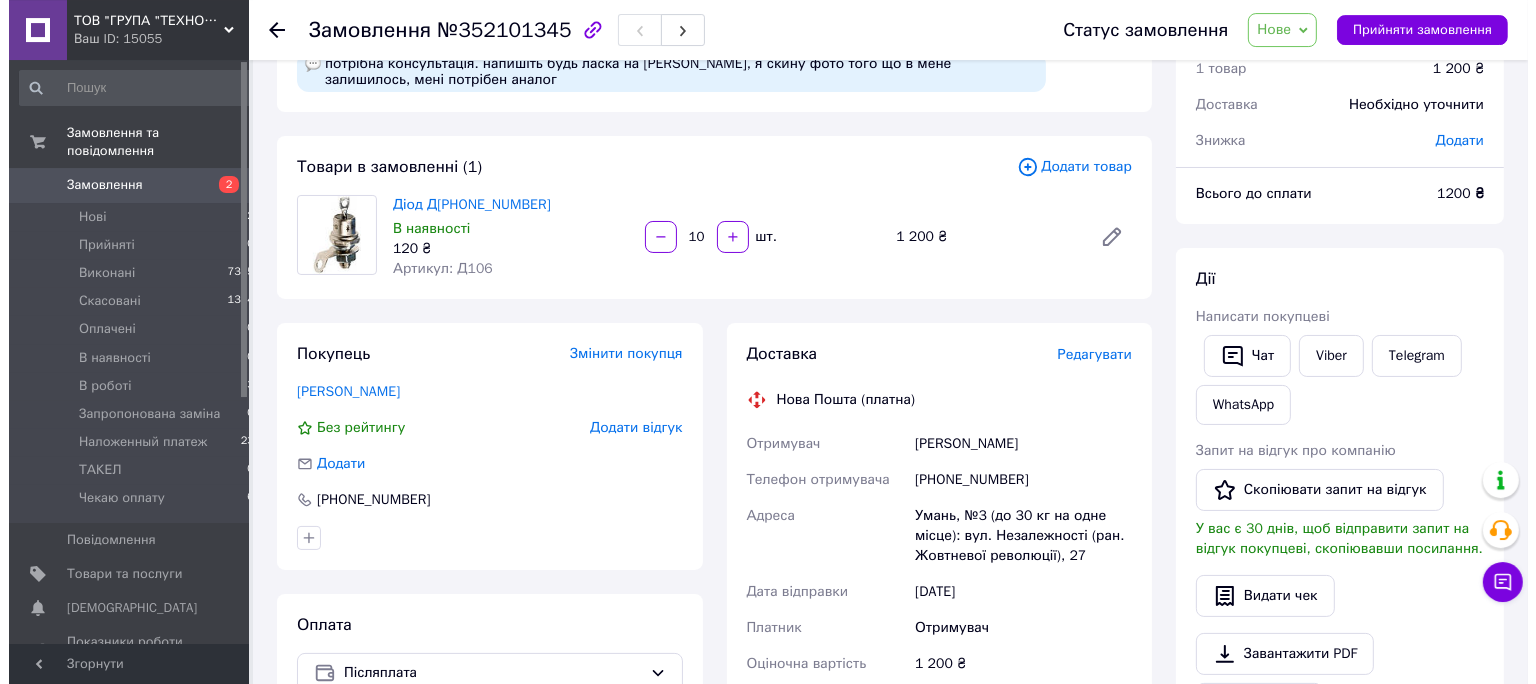 scroll, scrollTop: 0, scrollLeft: 0, axis: both 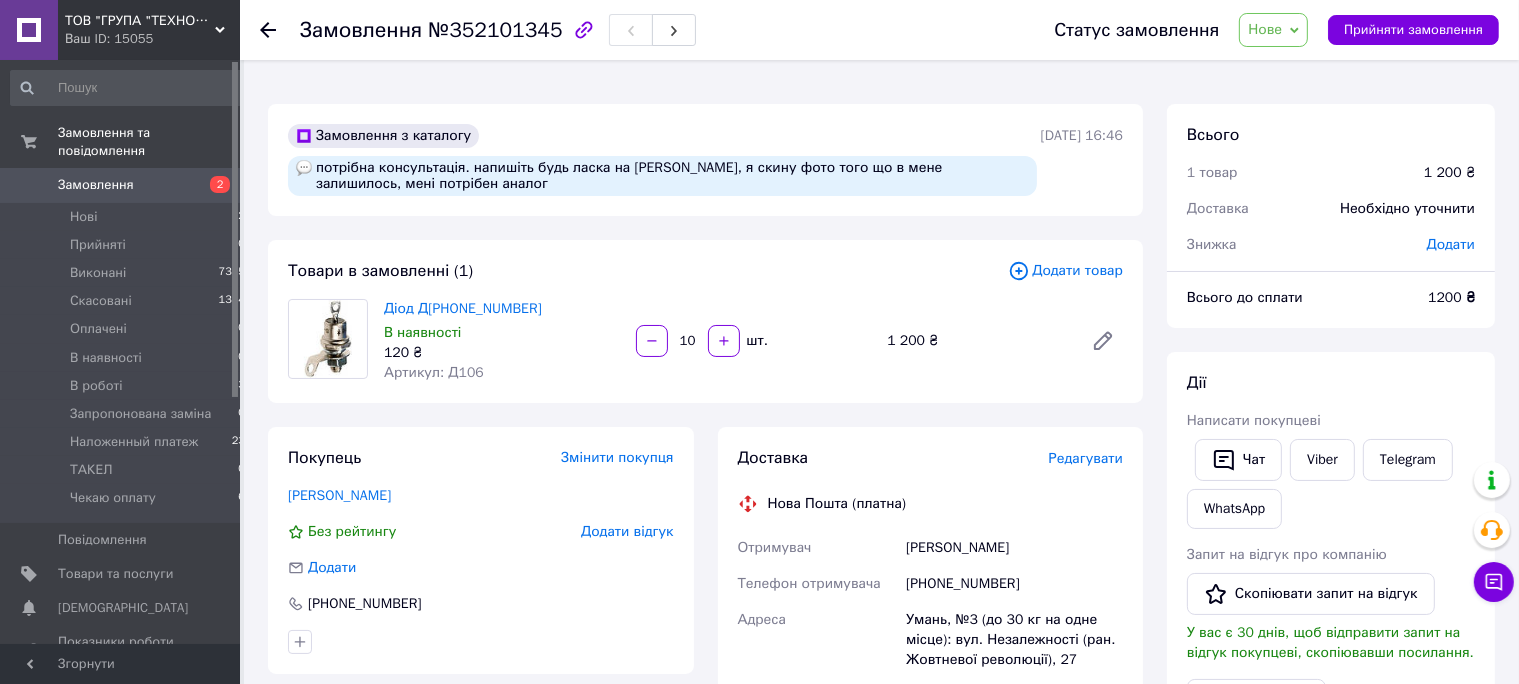 click on "Нове" at bounding box center (1265, 29) 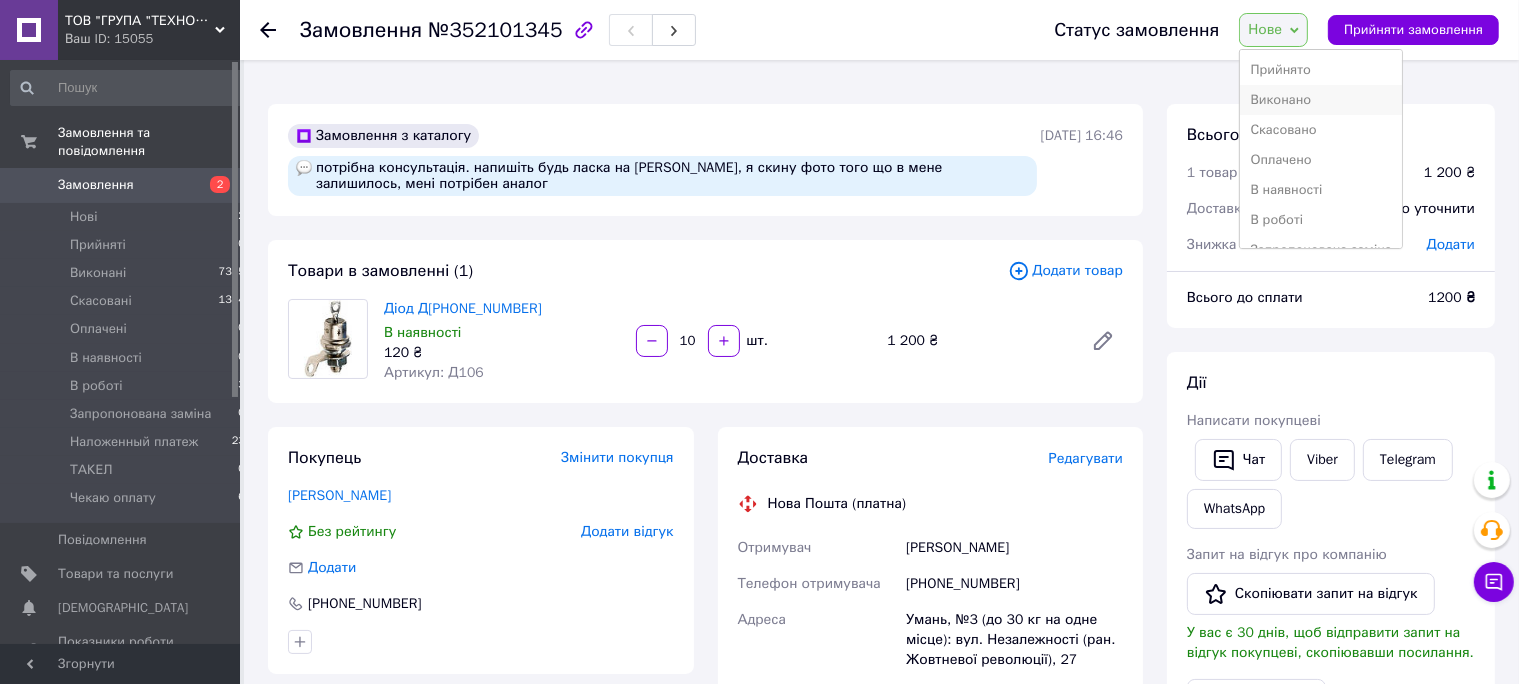 click on "Виконано" at bounding box center [1320, 100] 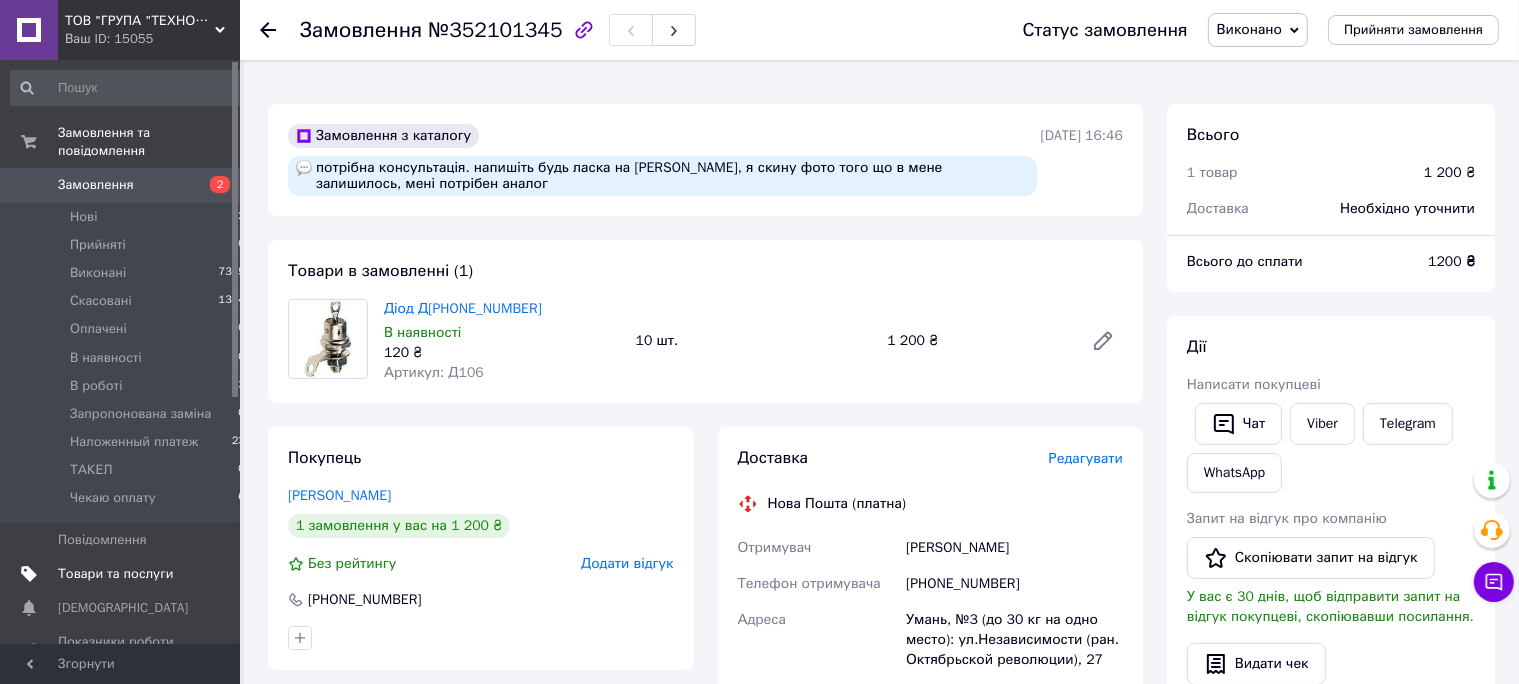 click on "Товари та послуги" at bounding box center (115, 574) 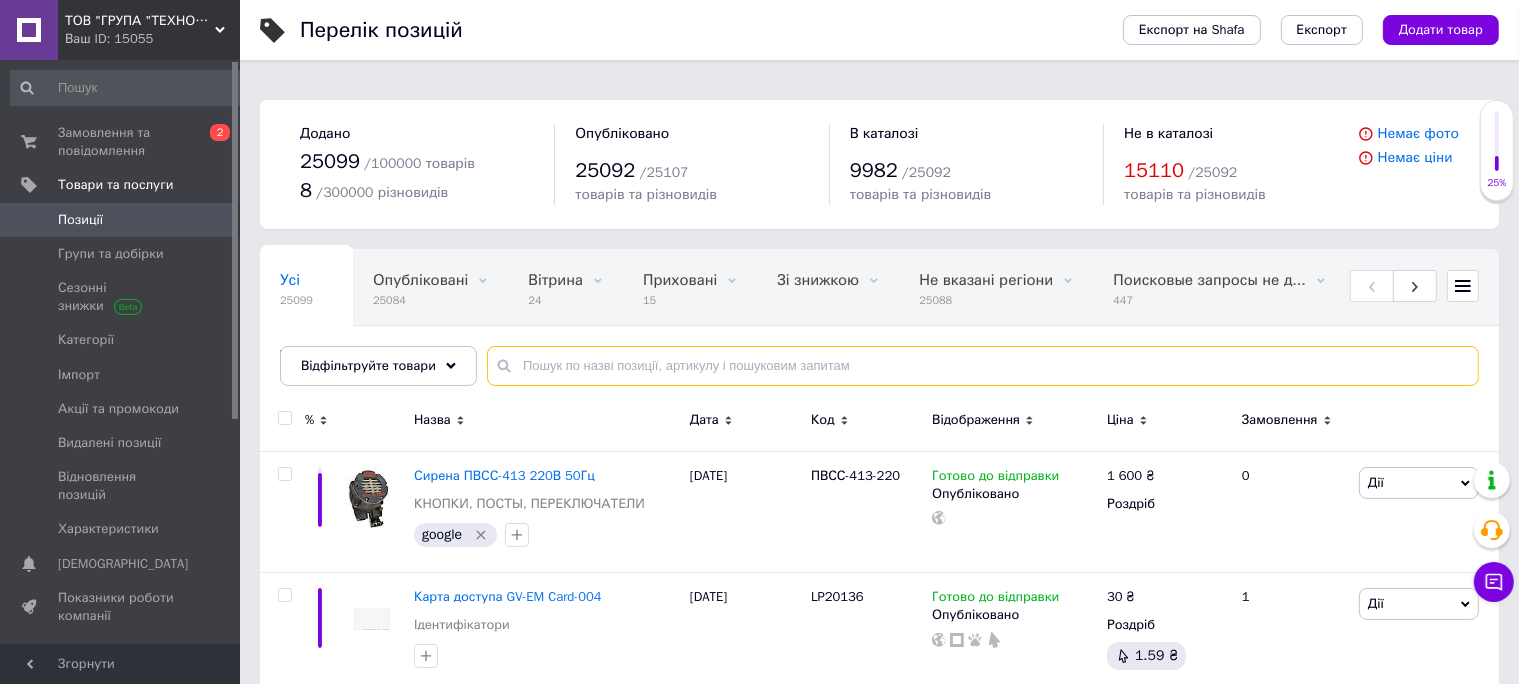 click at bounding box center [983, 366] 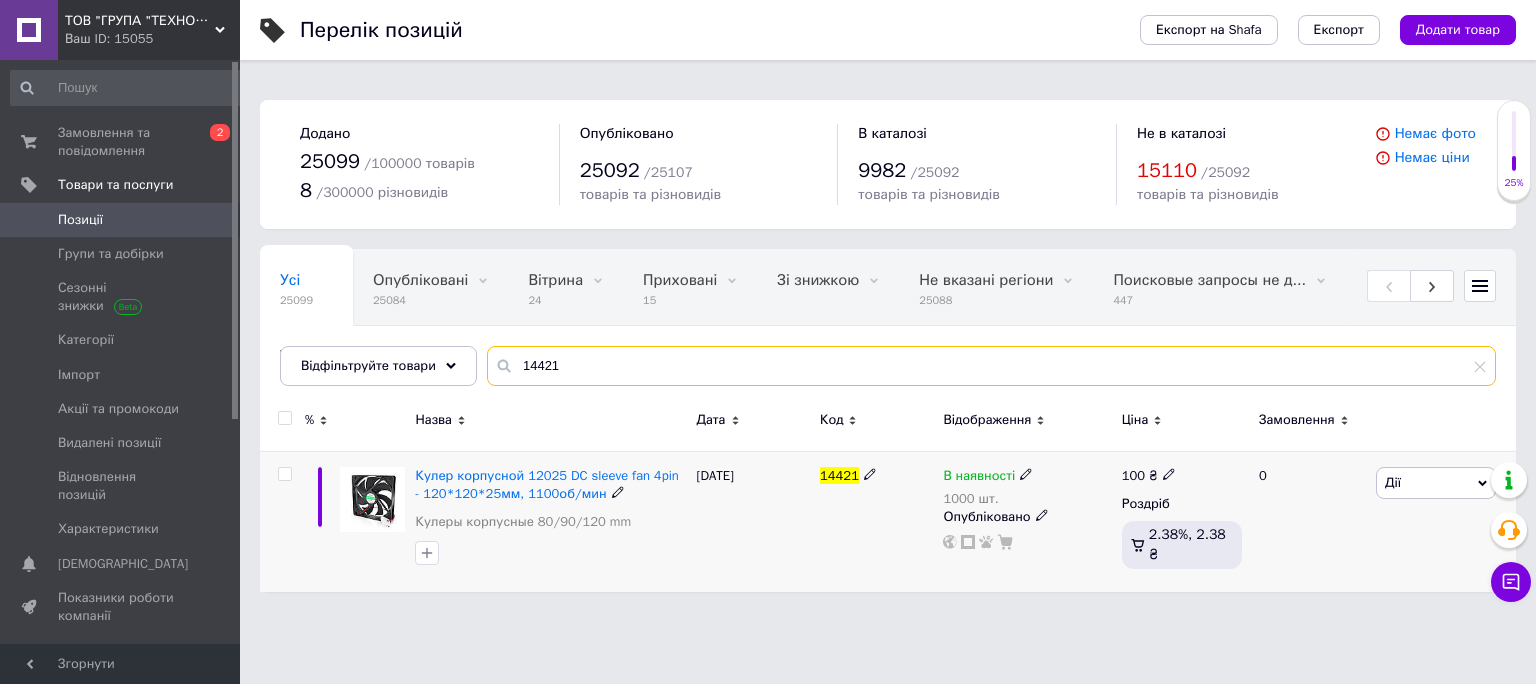type on "14421" 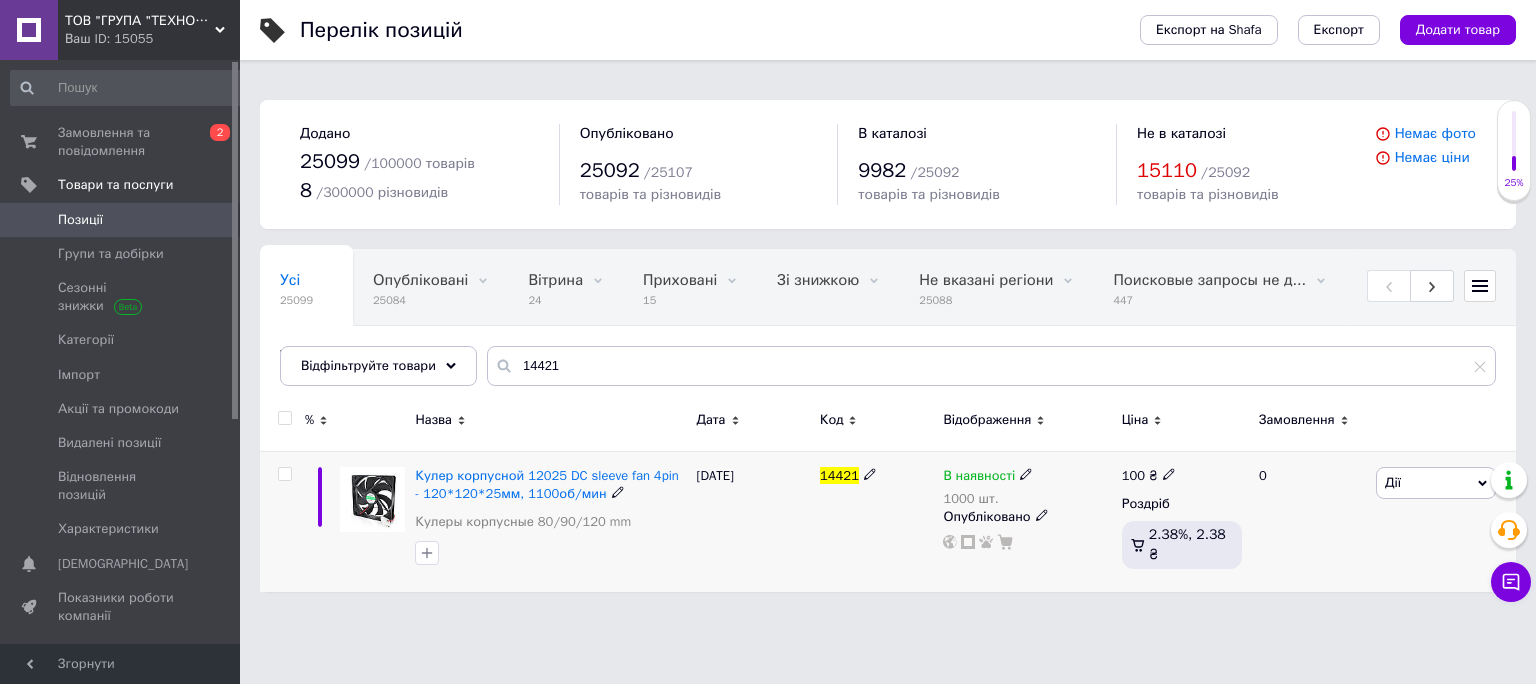 click on "Дії" at bounding box center (1436, 483) 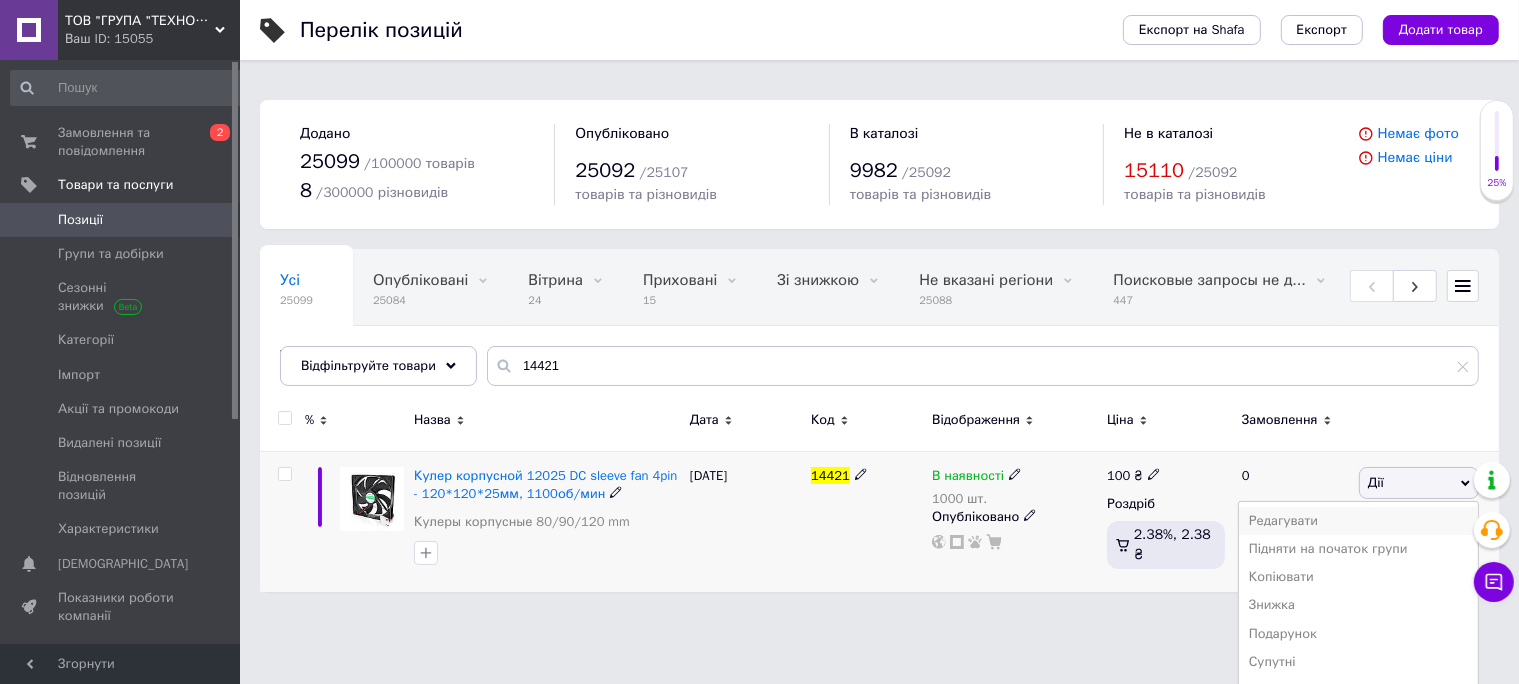 click on "Редагувати" at bounding box center (1358, 521) 